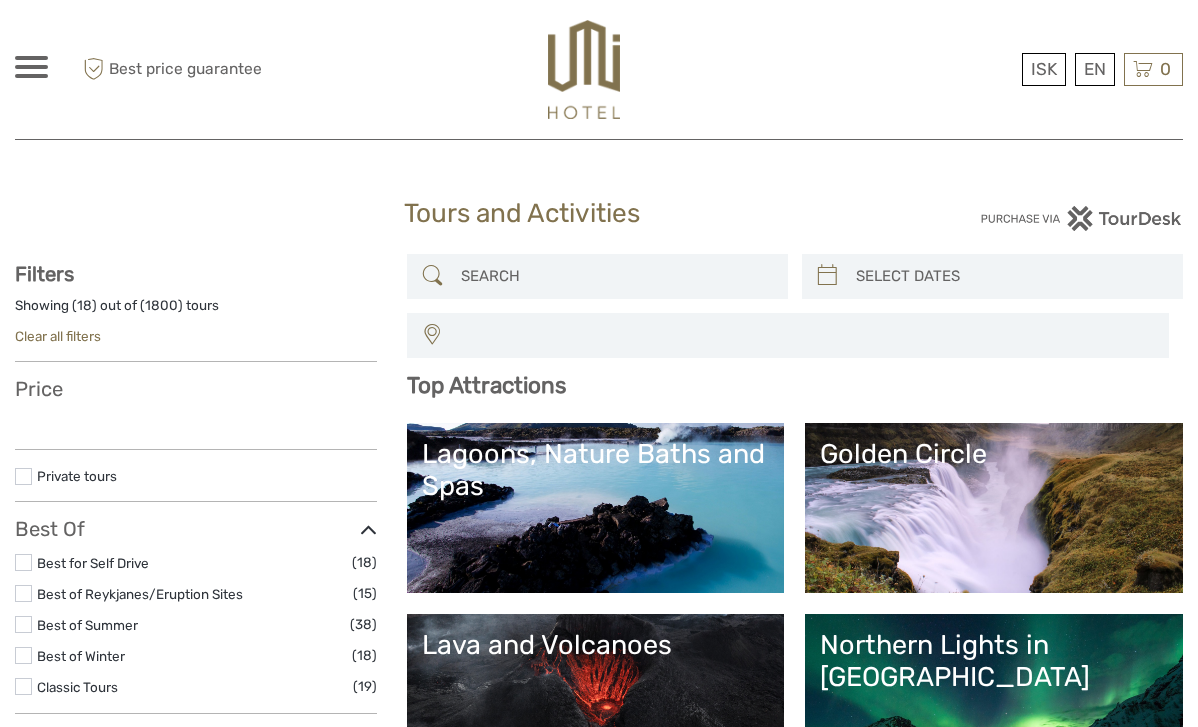 scroll, scrollTop: 27, scrollLeft: 0, axis: vertical 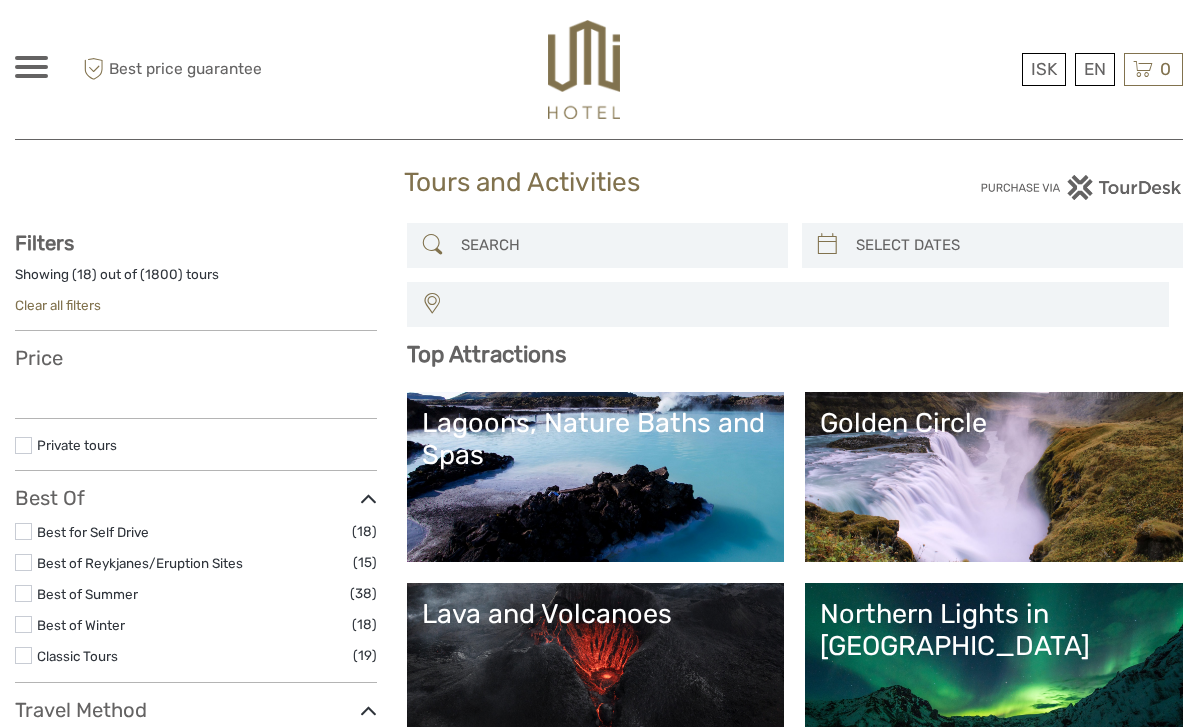 click on "Northern Lights in [GEOGRAPHIC_DATA]" at bounding box center [994, 668] 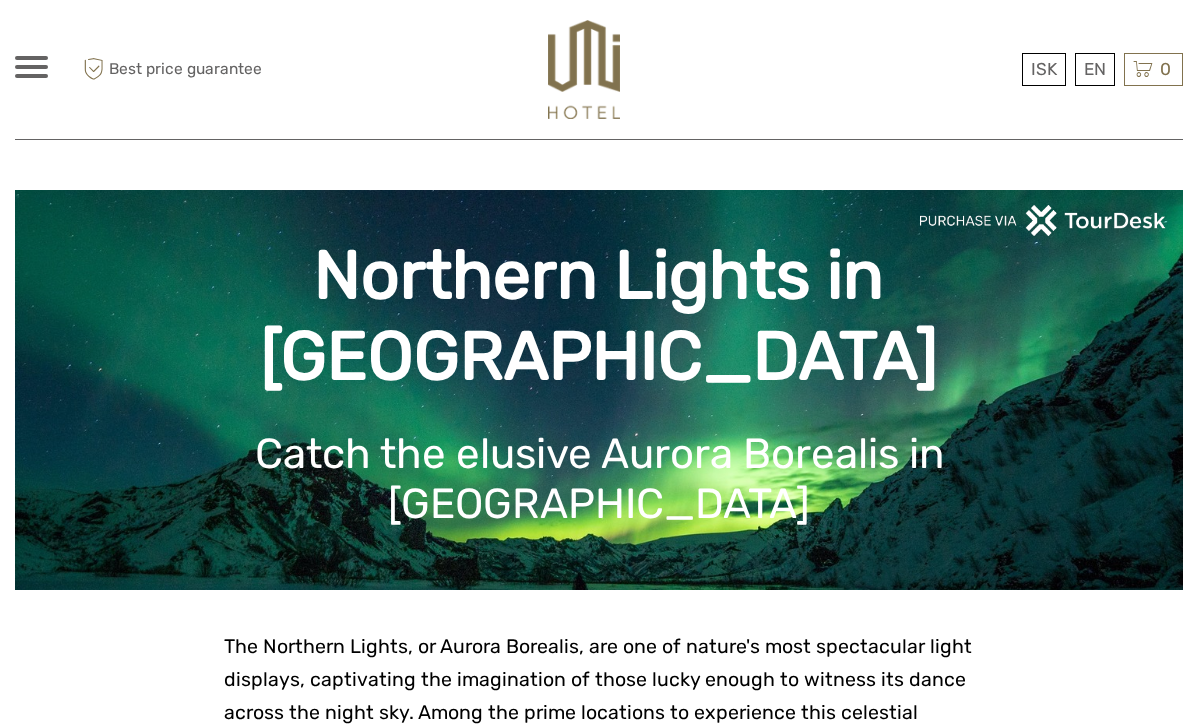 scroll, scrollTop: 3, scrollLeft: 0, axis: vertical 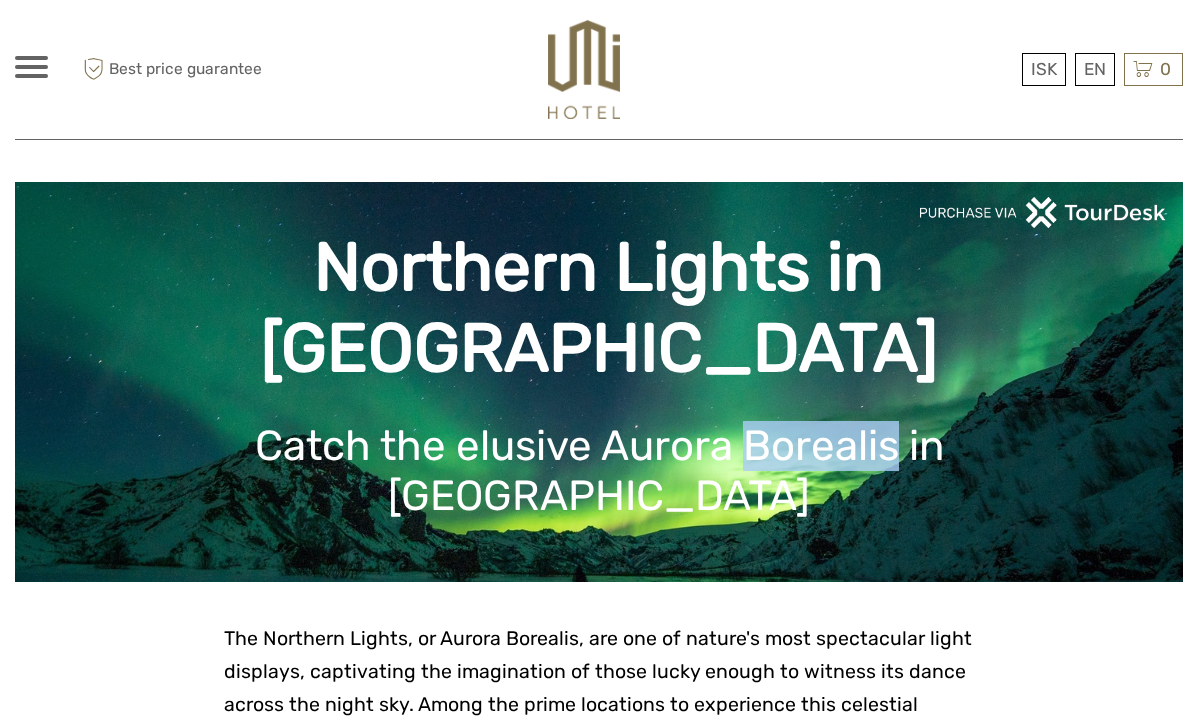 drag, startPoint x: 666, startPoint y: 427, endPoint x: 819, endPoint y: 441, distance: 153.63919 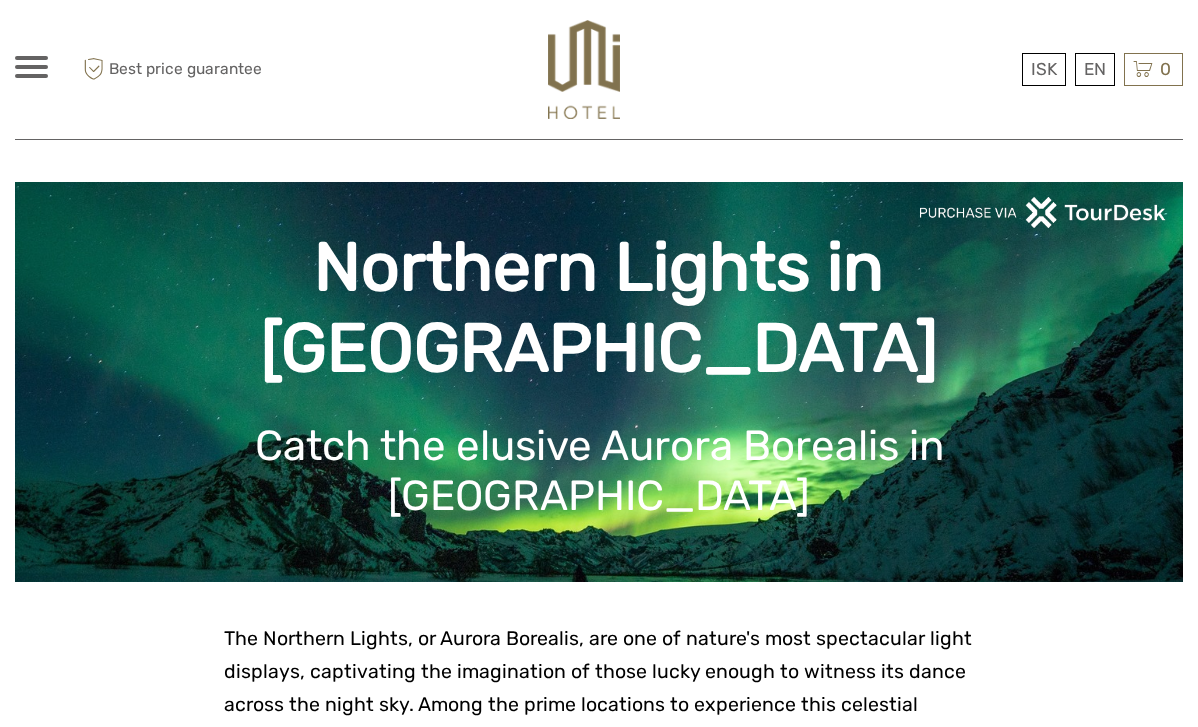 click on "Northern Lights in Iceland
Catch the elusive Aurora Borealis in Iceland" at bounding box center [599, 382] 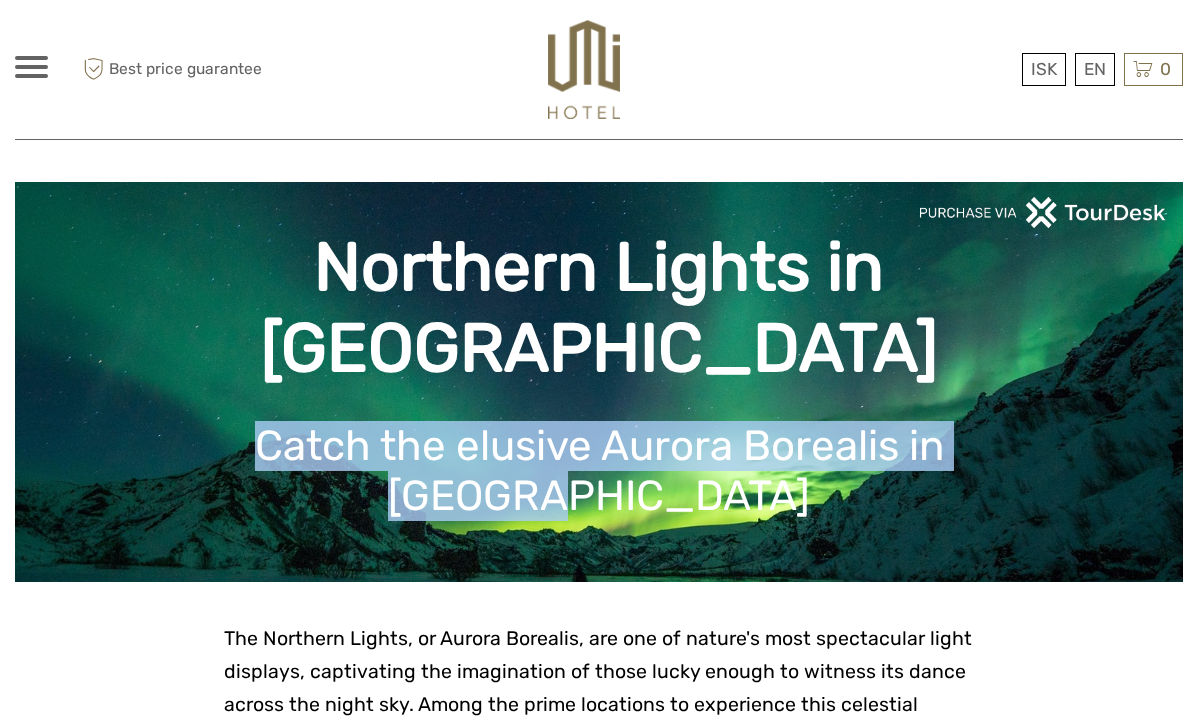 drag, startPoint x: 170, startPoint y: 427, endPoint x: 1034, endPoint y: 448, distance: 864.2552 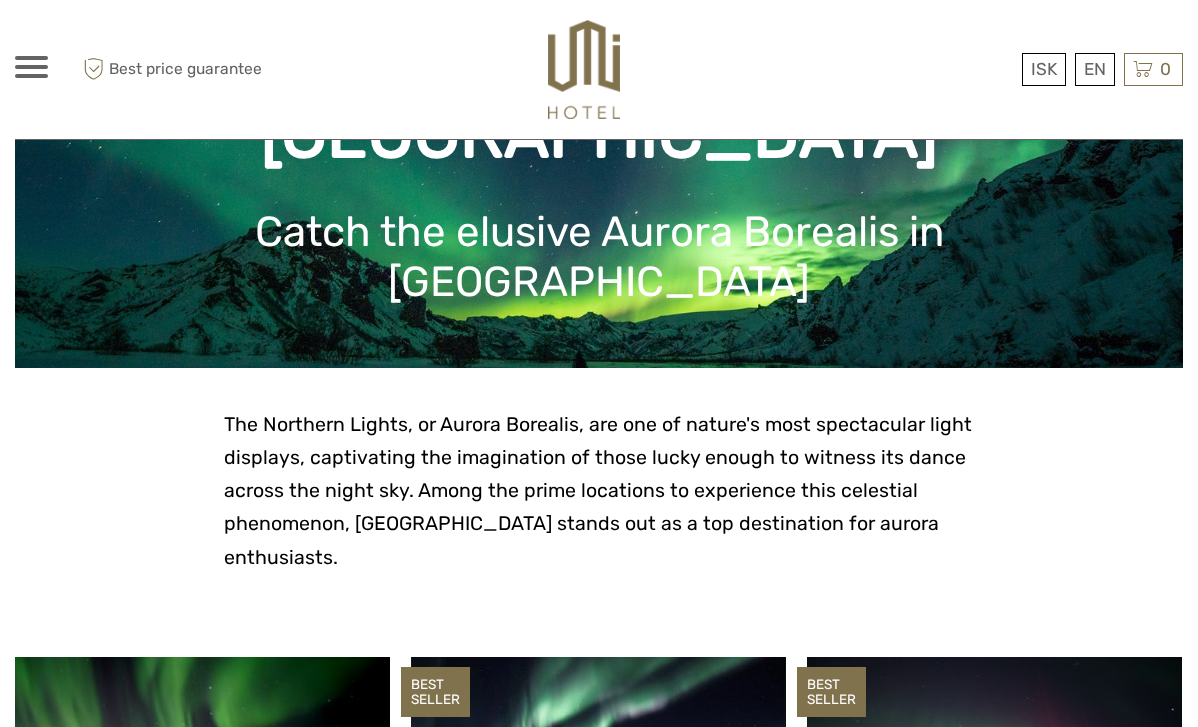 scroll, scrollTop: 223, scrollLeft: 0, axis: vertical 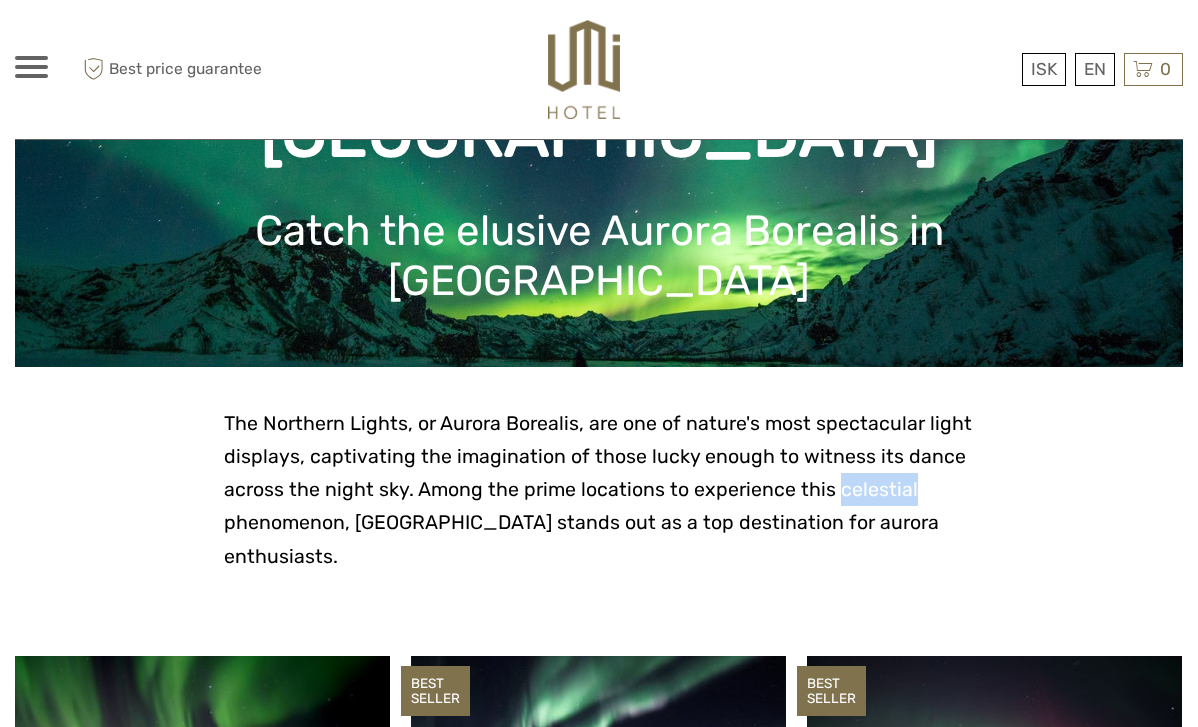 drag, startPoint x: 832, startPoint y: 495, endPoint x: 911, endPoint y: 494, distance: 79.00633 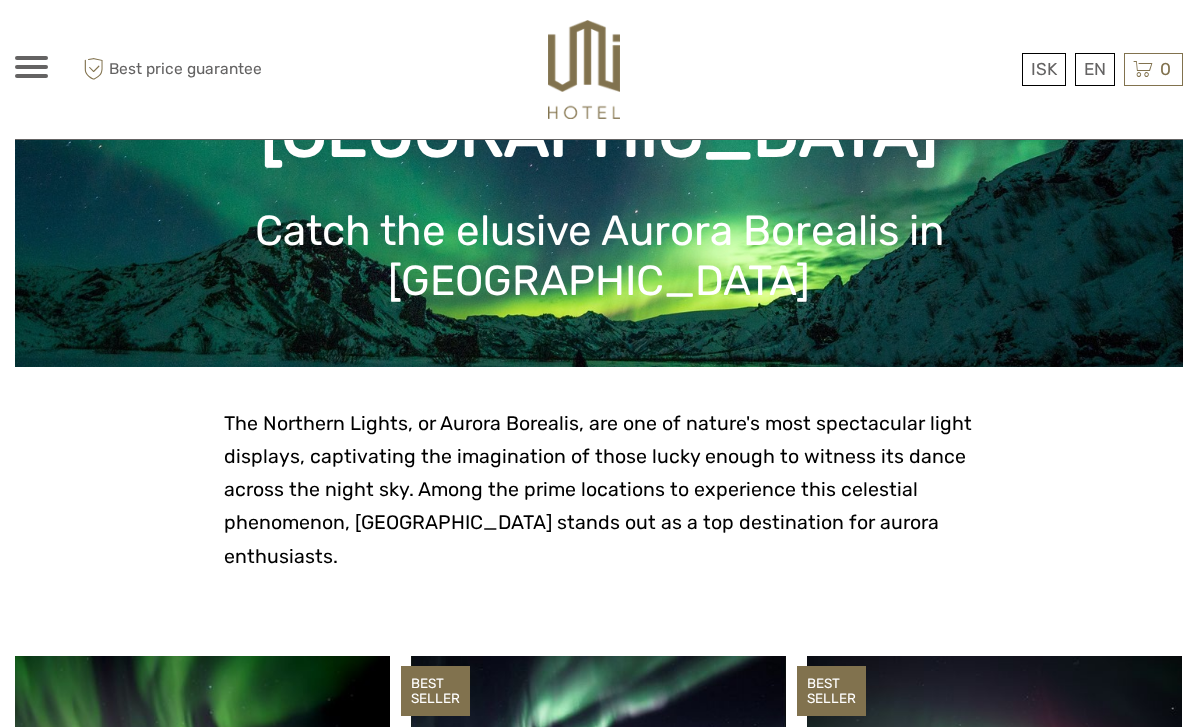 click on "The Northern Lights, or Aurora Borealis, are one of nature's most spectacular light displays, captivating the imagination of those lucky enough to witness its dance across the night sky. Among the prime locations to experience this celestial phenomenon, Iceland stands out as a top destination for aurora enthusiasts." at bounding box center [598, 490] 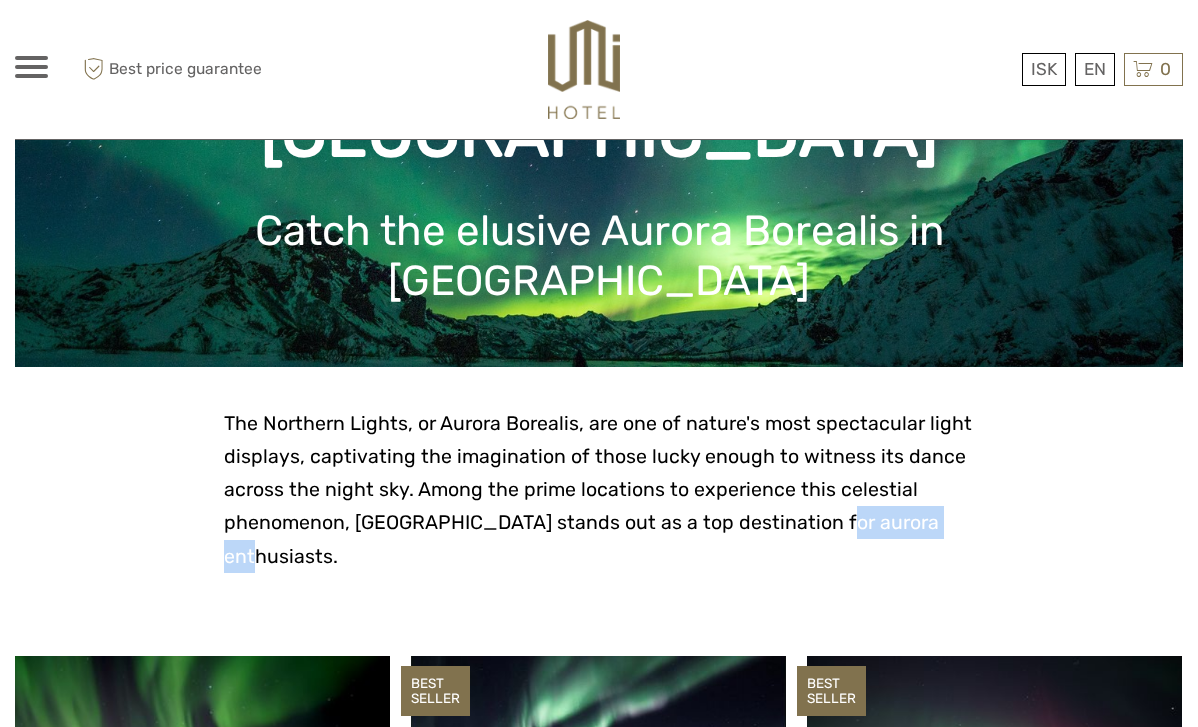 drag, startPoint x: 803, startPoint y: 525, endPoint x: 919, endPoint y: 528, distance: 116.03879 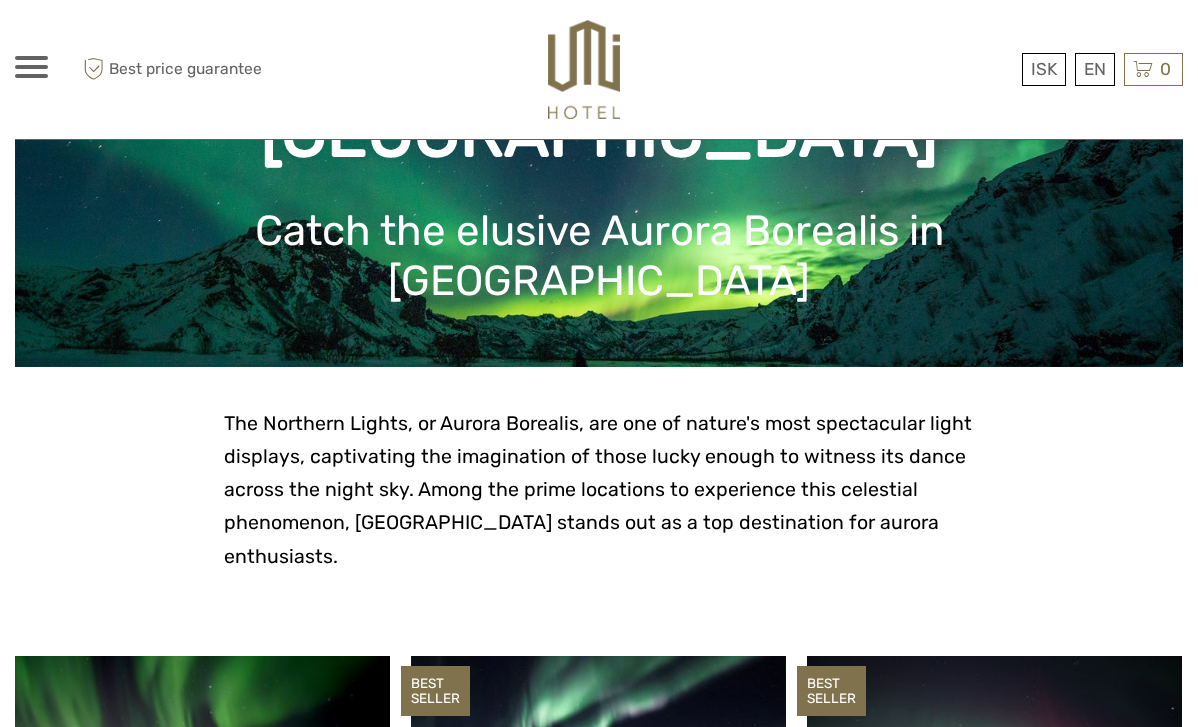 click at bounding box center [599, 589] 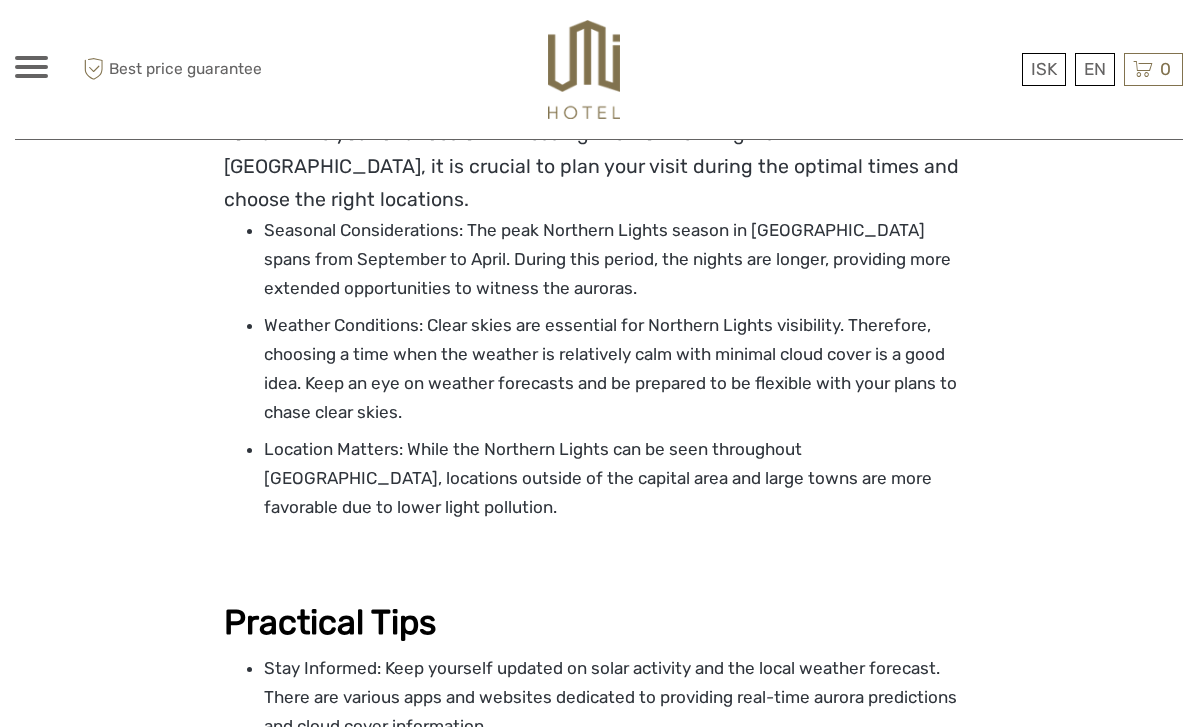 scroll, scrollTop: 3690, scrollLeft: 0, axis: vertical 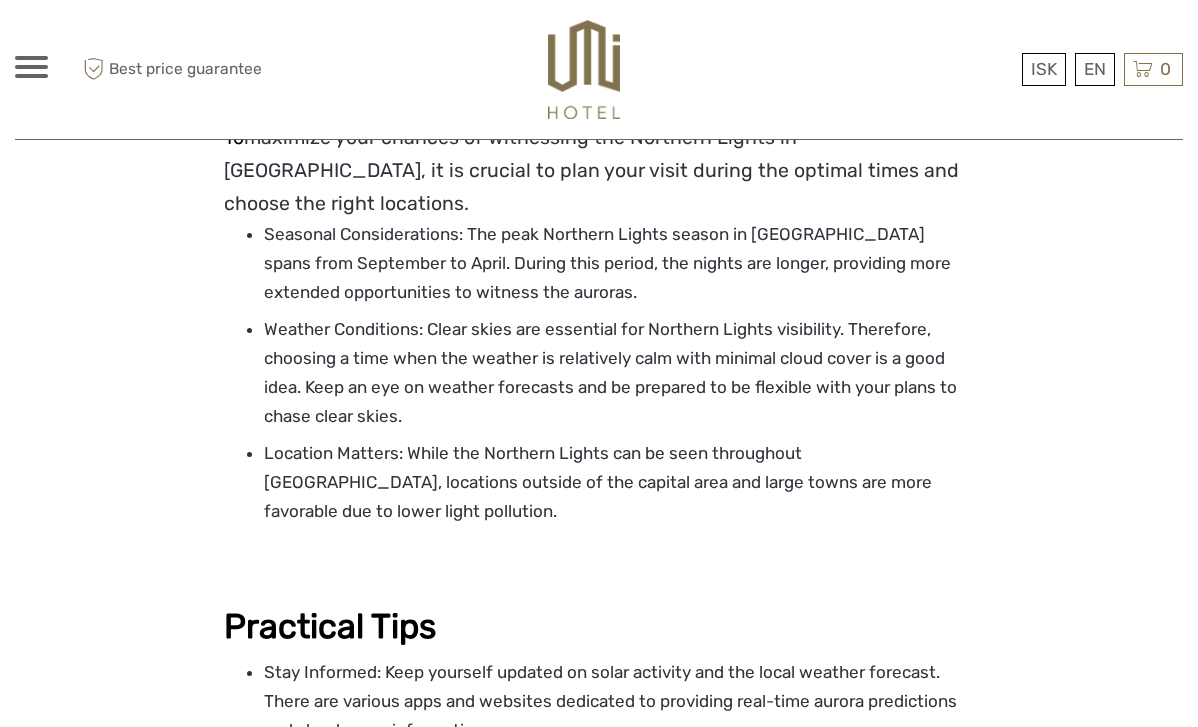 drag, startPoint x: 899, startPoint y: 286, endPoint x: 315, endPoint y: 316, distance: 584.77 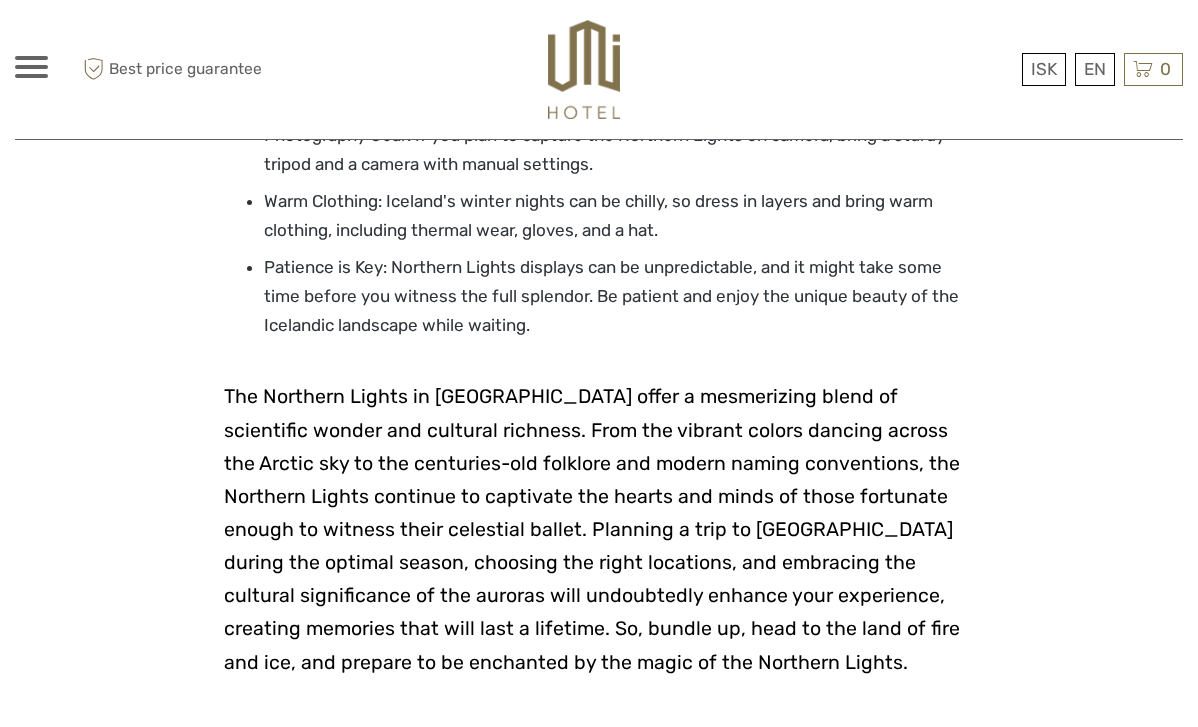 scroll, scrollTop: 4336, scrollLeft: 0, axis: vertical 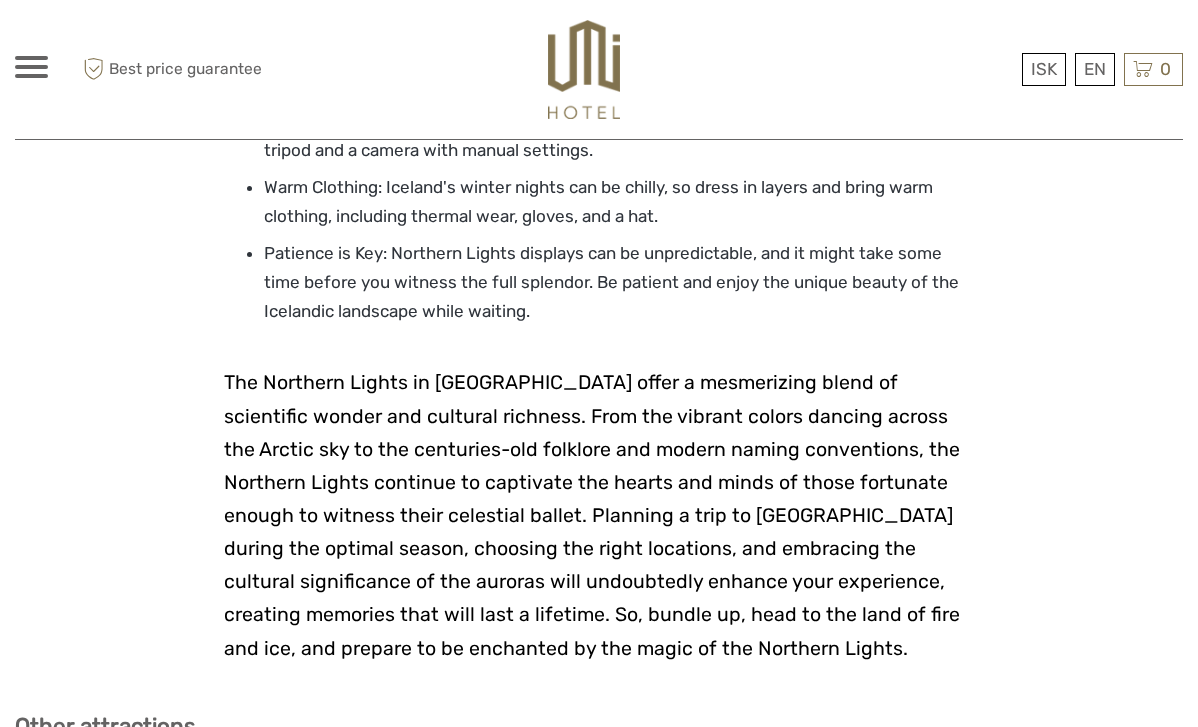 click on "Lagoons, Nature Baths and Spas" at bounding box center (995, 849) 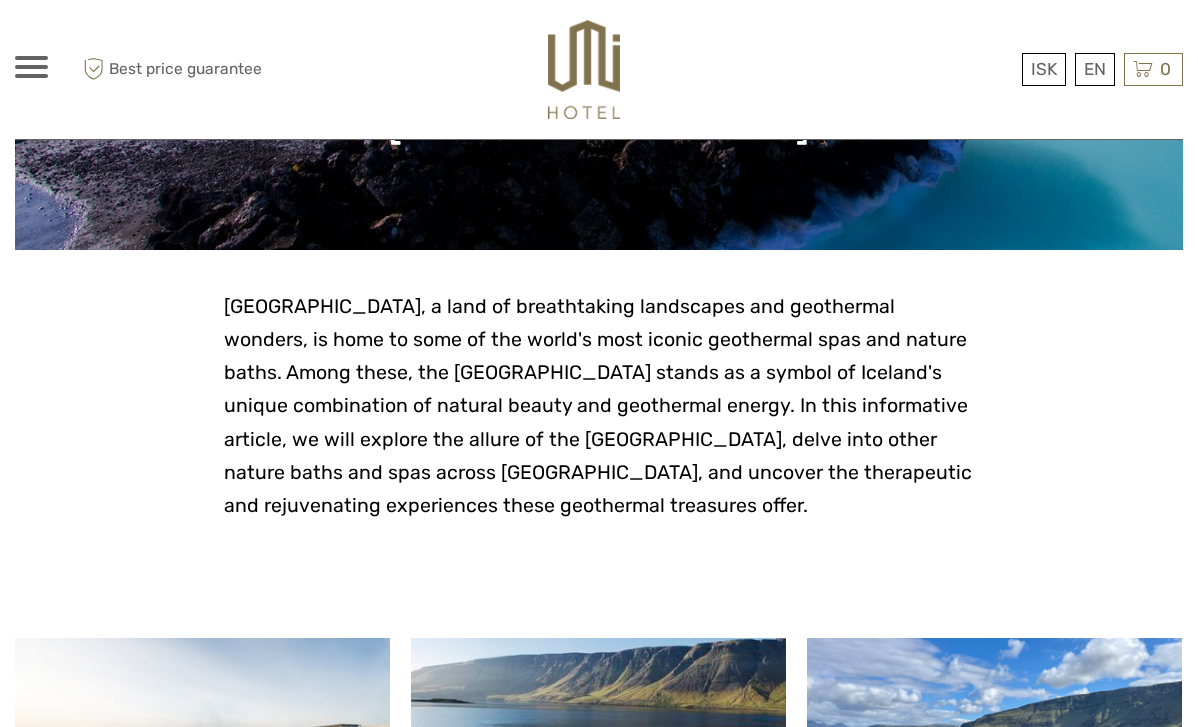 scroll, scrollTop: 341, scrollLeft: 0, axis: vertical 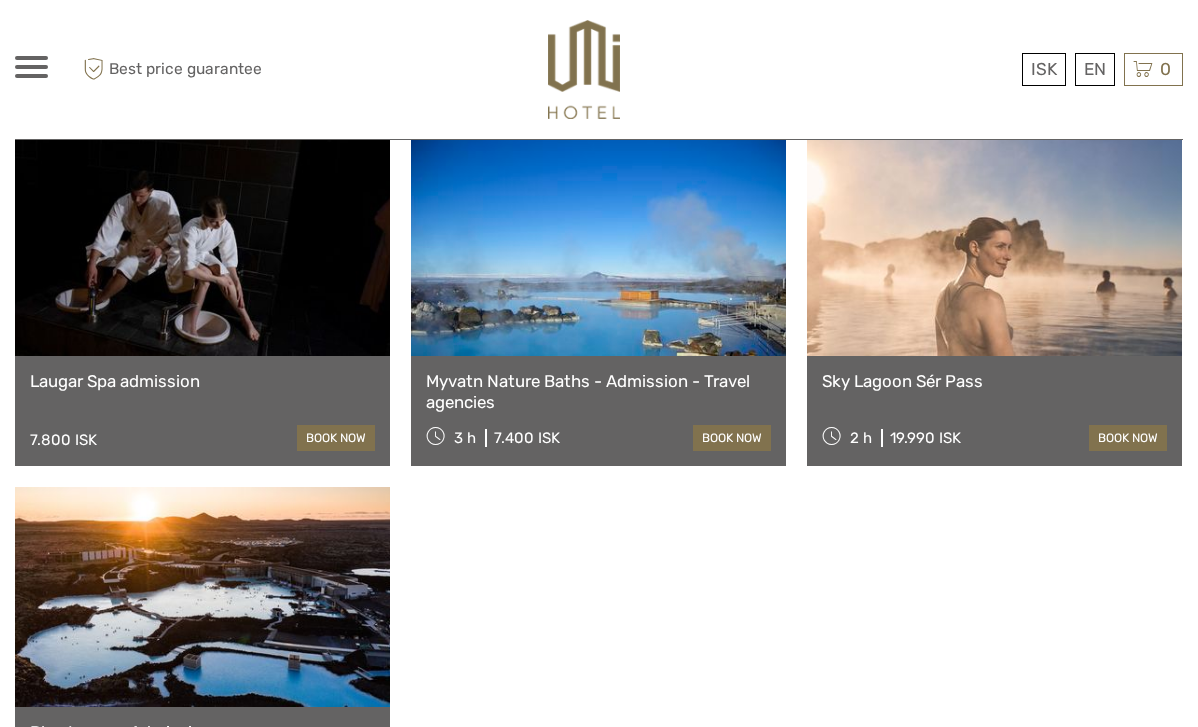 drag, startPoint x: 736, startPoint y: 180, endPoint x: 812, endPoint y: 187, distance: 76.321686 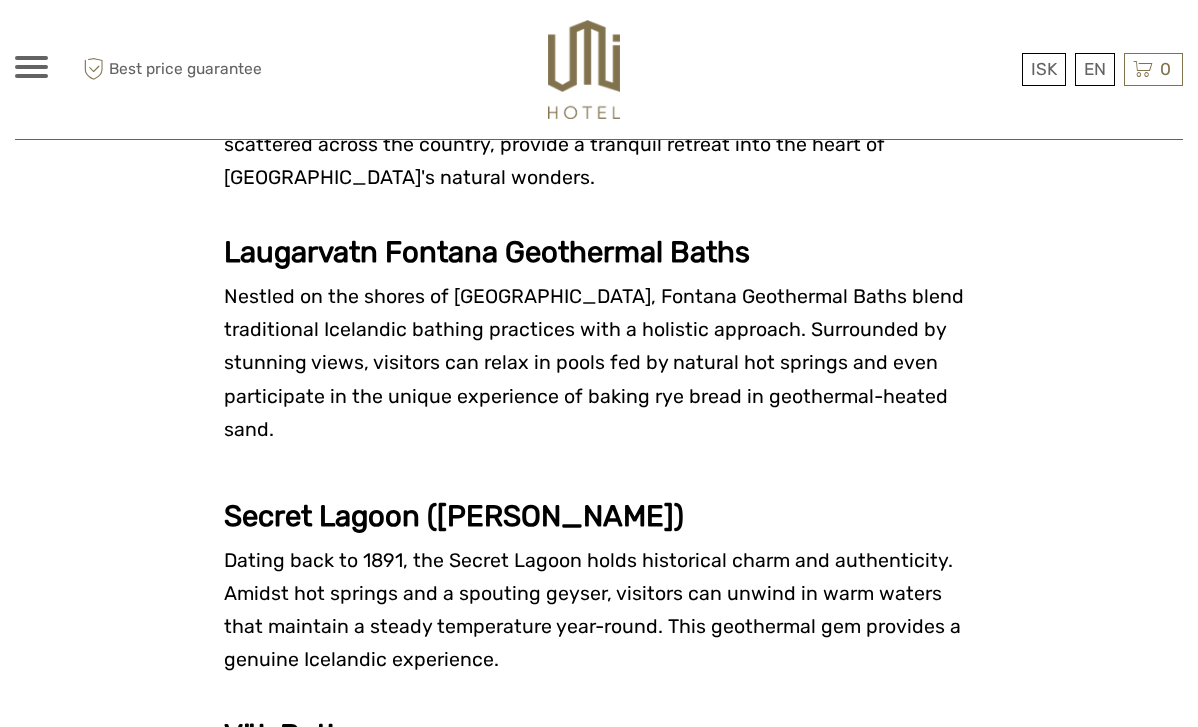 scroll, scrollTop: 3934, scrollLeft: 0, axis: vertical 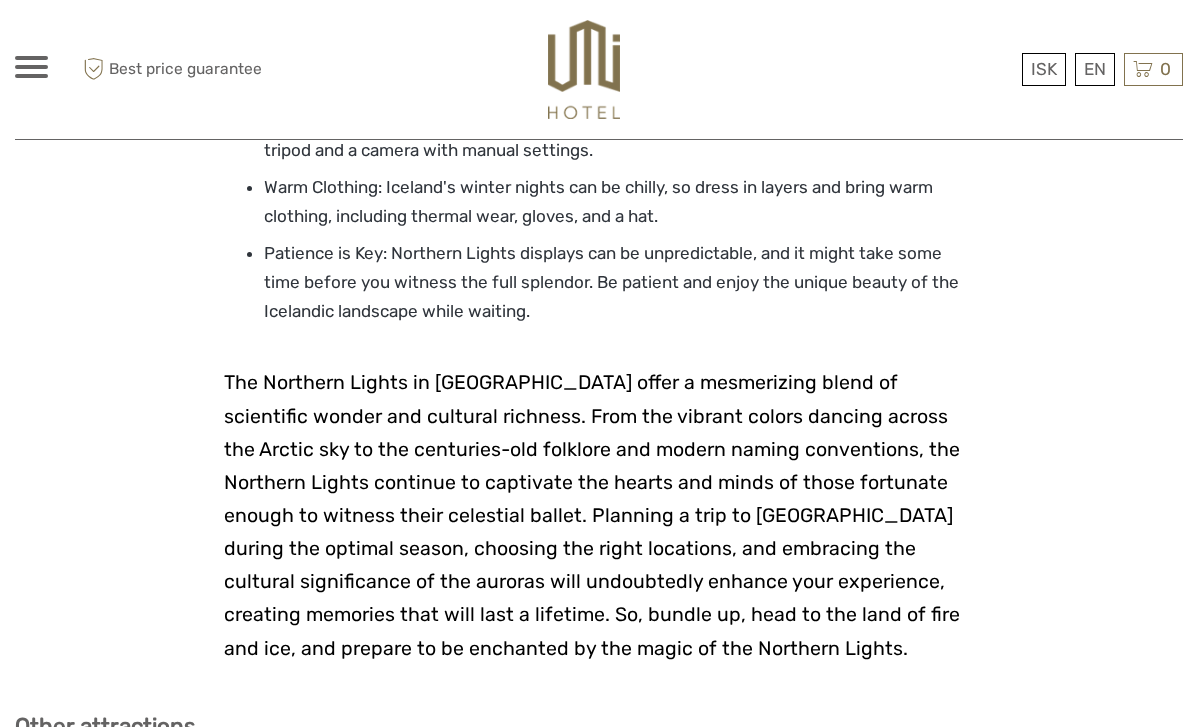 click on "Lava and Volcanoes" at bounding box center [202, 849] 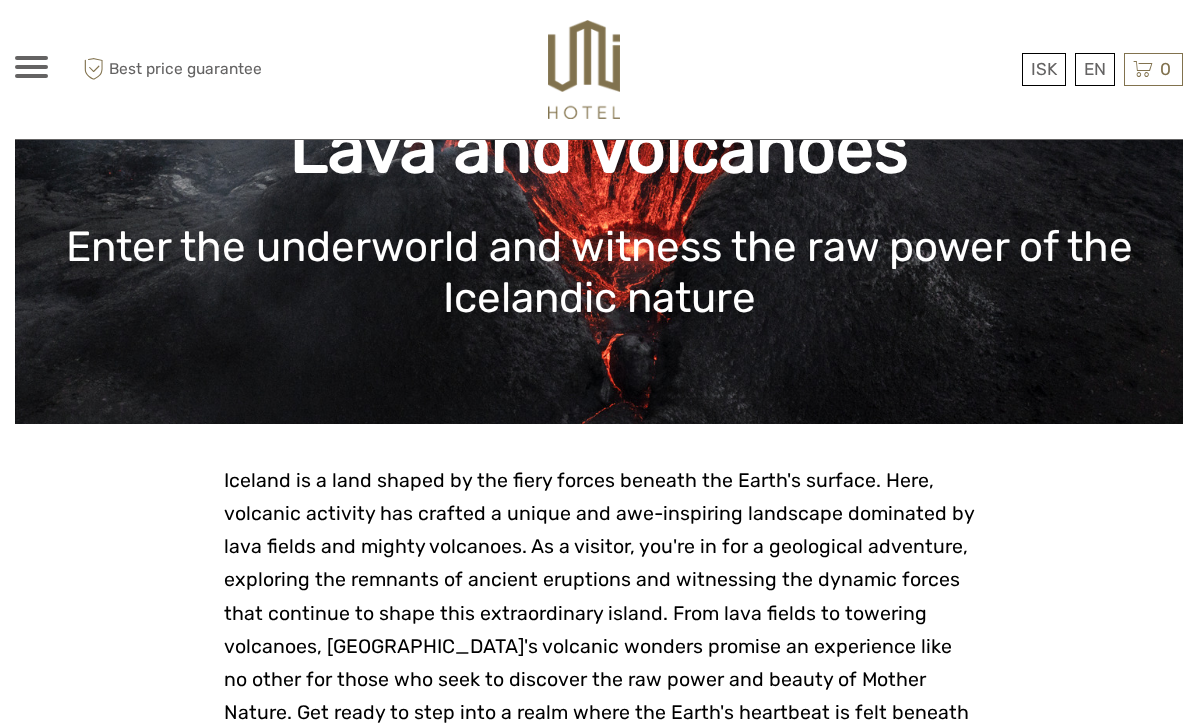 scroll, scrollTop: 176, scrollLeft: 0, axis: vertical 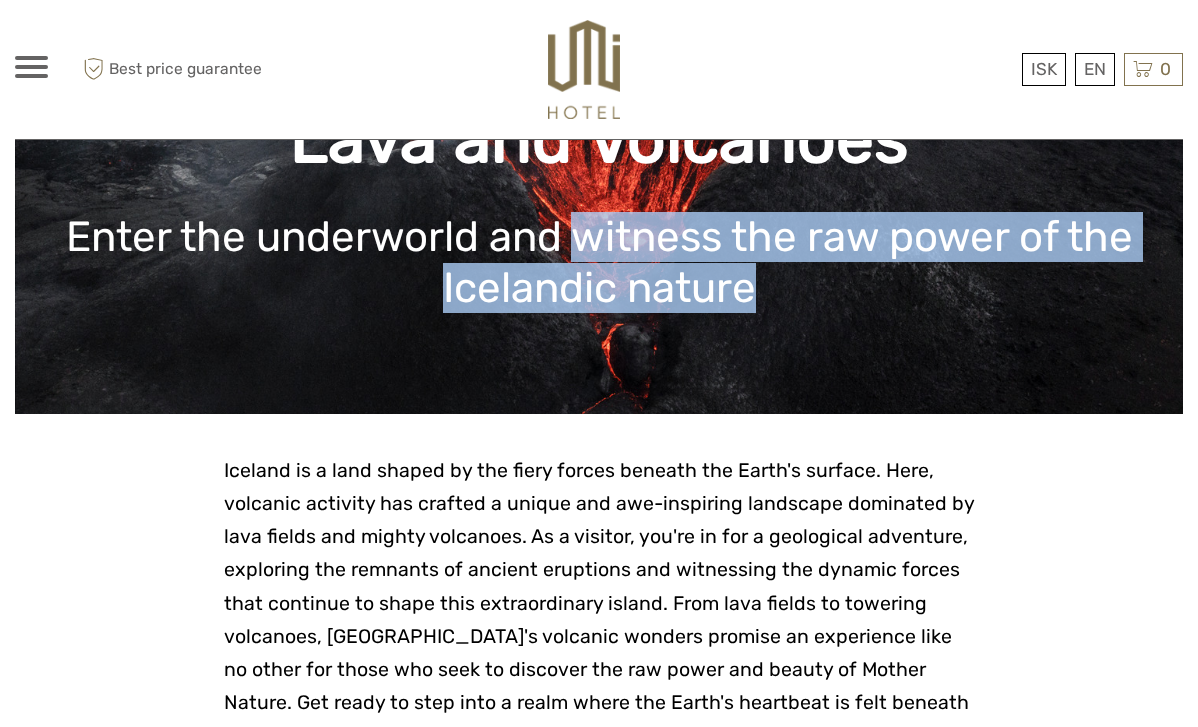 drag, startPoint x: 578, startPoint y: 232, endPoint x: 762, endPoint y: 291, distance: 193.22784 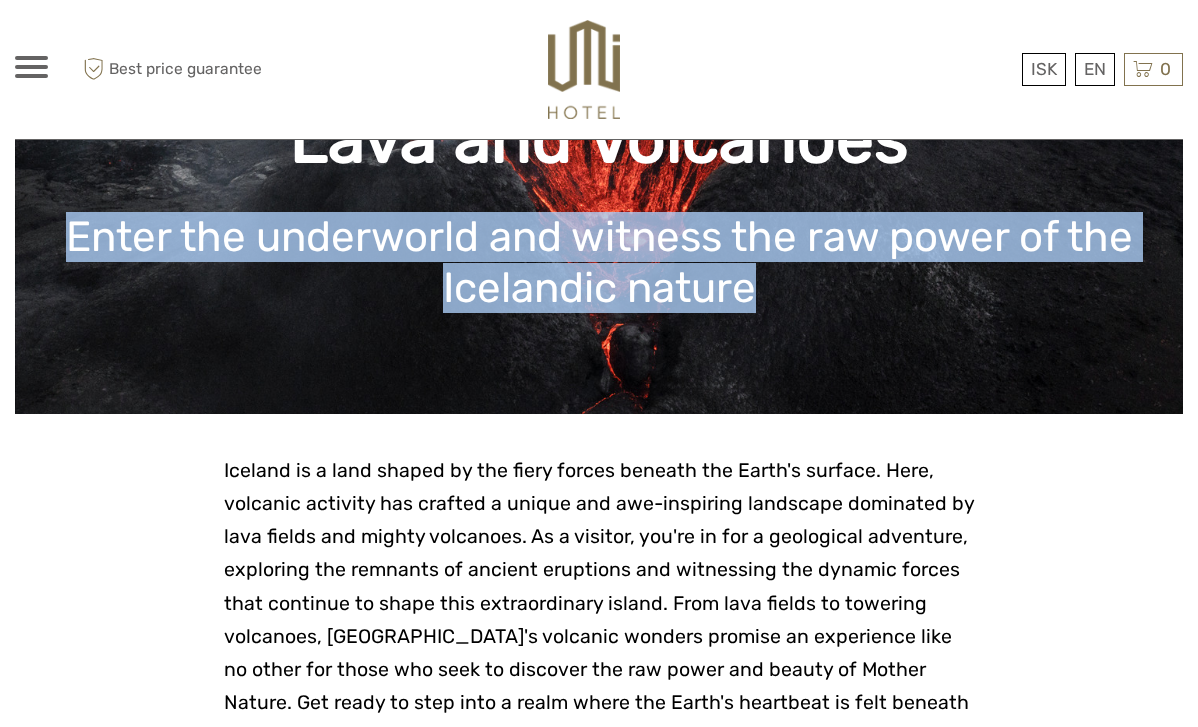 drag, startPoint x: 62, startPoint y: 223, endPoint x: 778, endPoint y: 305, distance: 720.68024 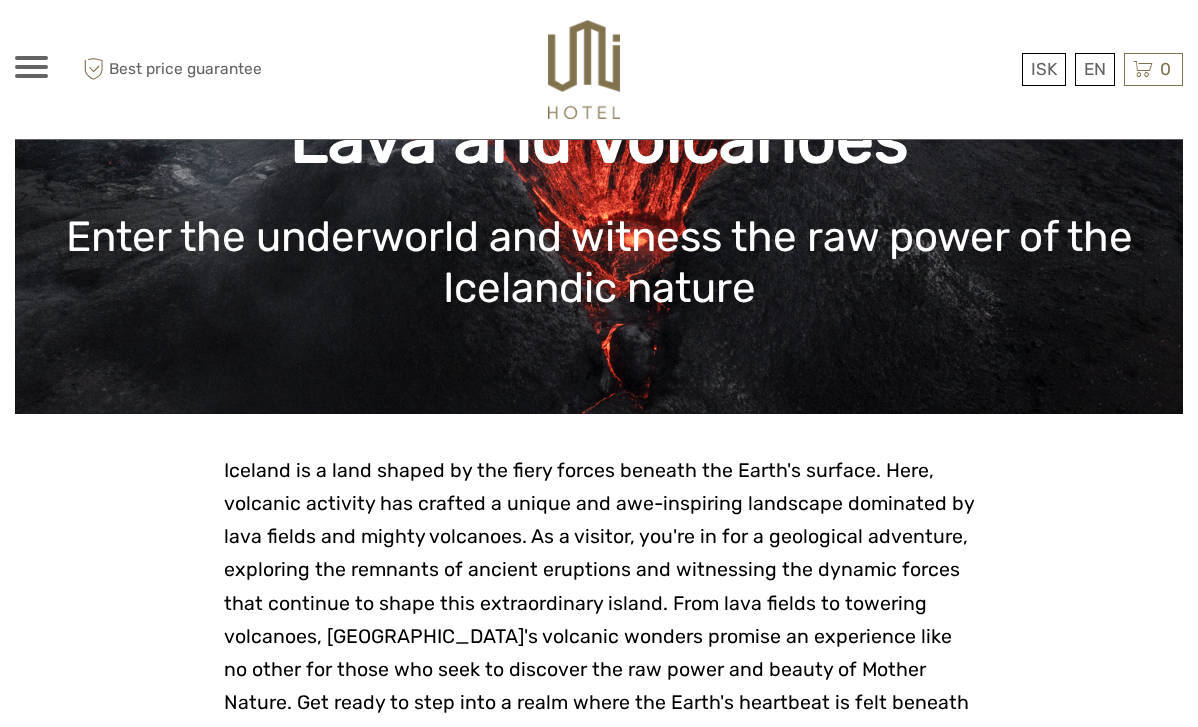 click on "Lava and [PERSON_NAME]
Enter the underworld and witness the raw power of the Icelandic nature
[GEOGRAPHIC_DATA] is a land shaped by the fiery forces beneath the Earth's surface. Here, volcanic activity has crafted a unique and awe-inspiring landscape dominated by lava fields and mighty volcanoes. As a visitor, you're in for a geological adventure, exploring the remnants of ancient eruptions and witnessing the dynamic forces that continue to shape this extraordinary island. From lava fields to towering volcanoes, [GEOGRAPHIC_DATA]'s volcanic wonders promise an experience like no other for those who seek to discover the raw power and beauty of Mother Nature. Get ready to step into a realm where the Earth's heartbeat is felt beneath your feet.
The [GEOGRAPHIC_DATA] with transfer from [GEOGRAPHIC_DATA]
3 h
13.490 ISK
book now" at bounding box center [599, 2717] 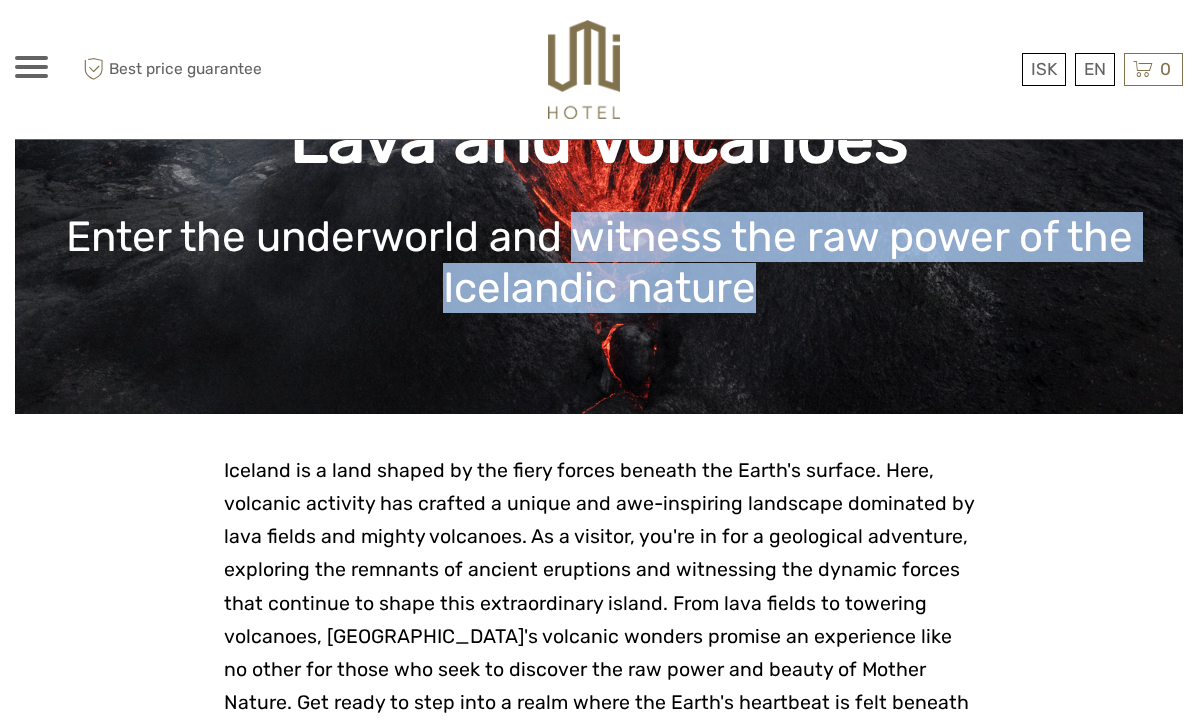 drag, startPoint x: 583, startPoint y: 233, endPoint x: 772, endPoint y: 296, distance: 199.2235 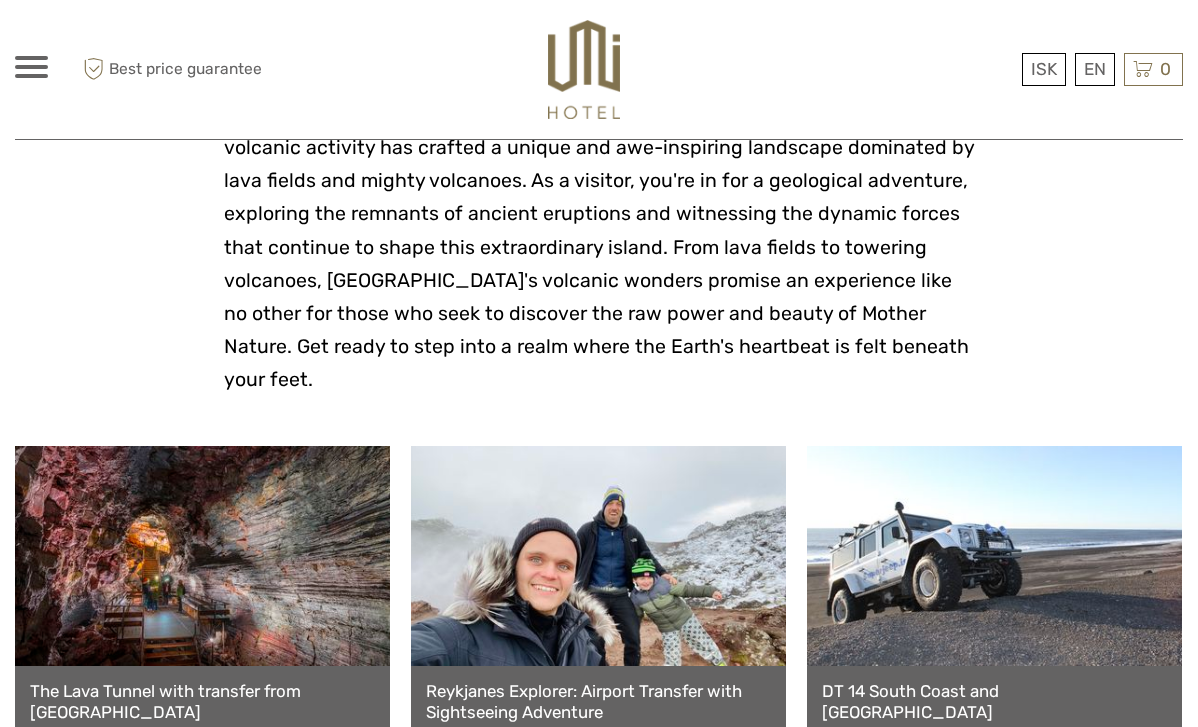 scroll, scrollTop: 417, scrollLeft: 0, axis: vertical 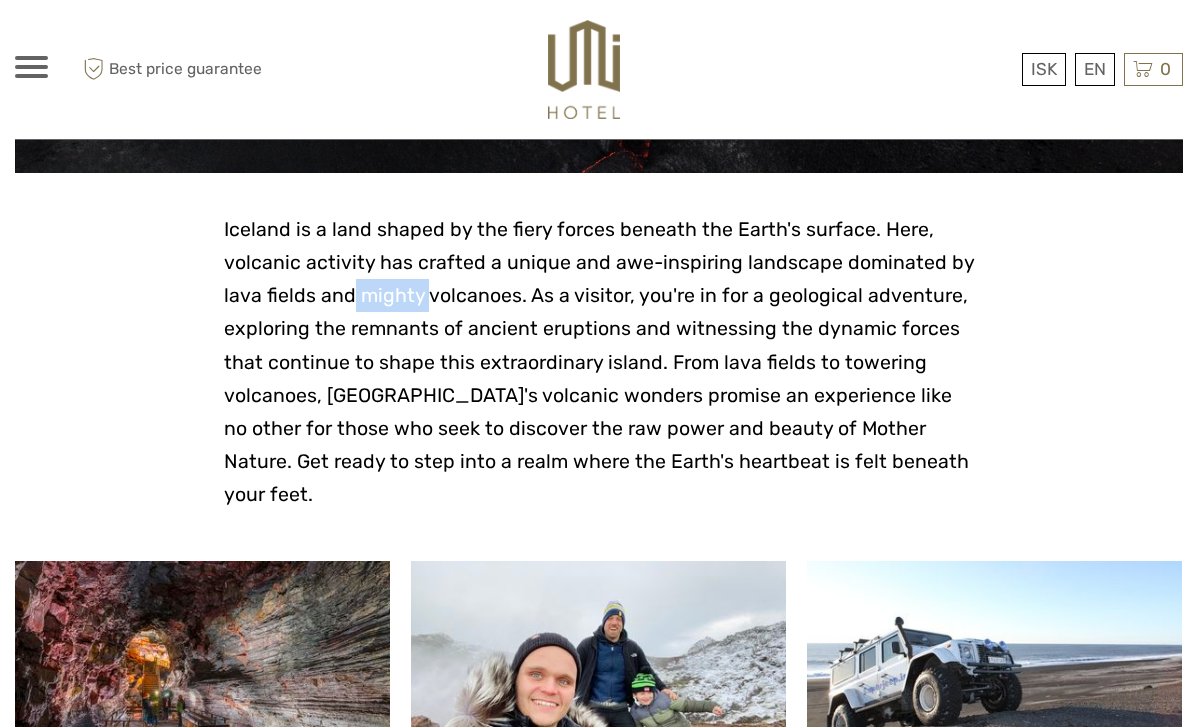 drag, startPoint x: 422, startPoint y: 290, endPoint x: 350, endPoint y: 299, distance: 72.56032 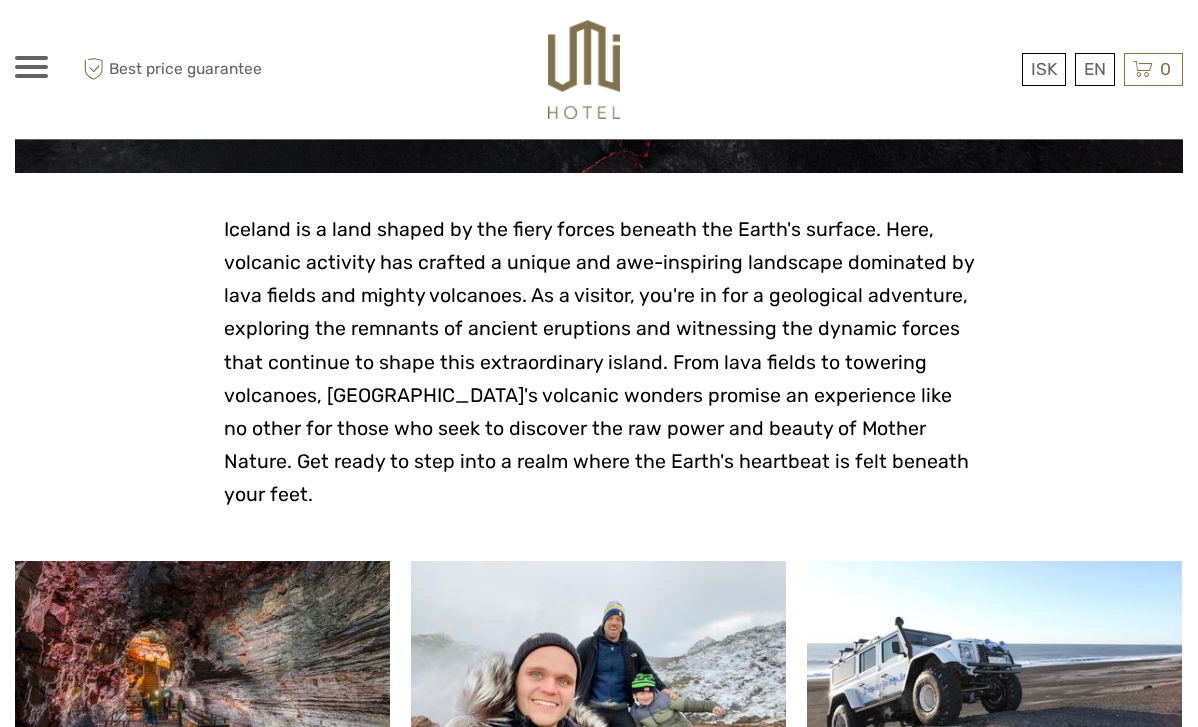 click on "Iceland is a land shaped by the fiery forces beneath the Earth's surface. Here, volcanic activity has crafted a unique and awe-inspiring landscape dominated by lava fields and mighty volcanoes. As a visitor, you're in for a geological adventure, exploring the remnants of ancient eruptions and witnessing the dynamic forces that continue to shape this extraordinary island. From lava fields to towering volcanoes, [GEOGRAPHIC_DATA]'s volcanic wonders promise an experience like no other for those who seek to discover the raw power and beauty of Mother Nature. Get ready to step into a realm where the Earth's heartbeat is felt beneath your feet." at bounding box center [599, 362] 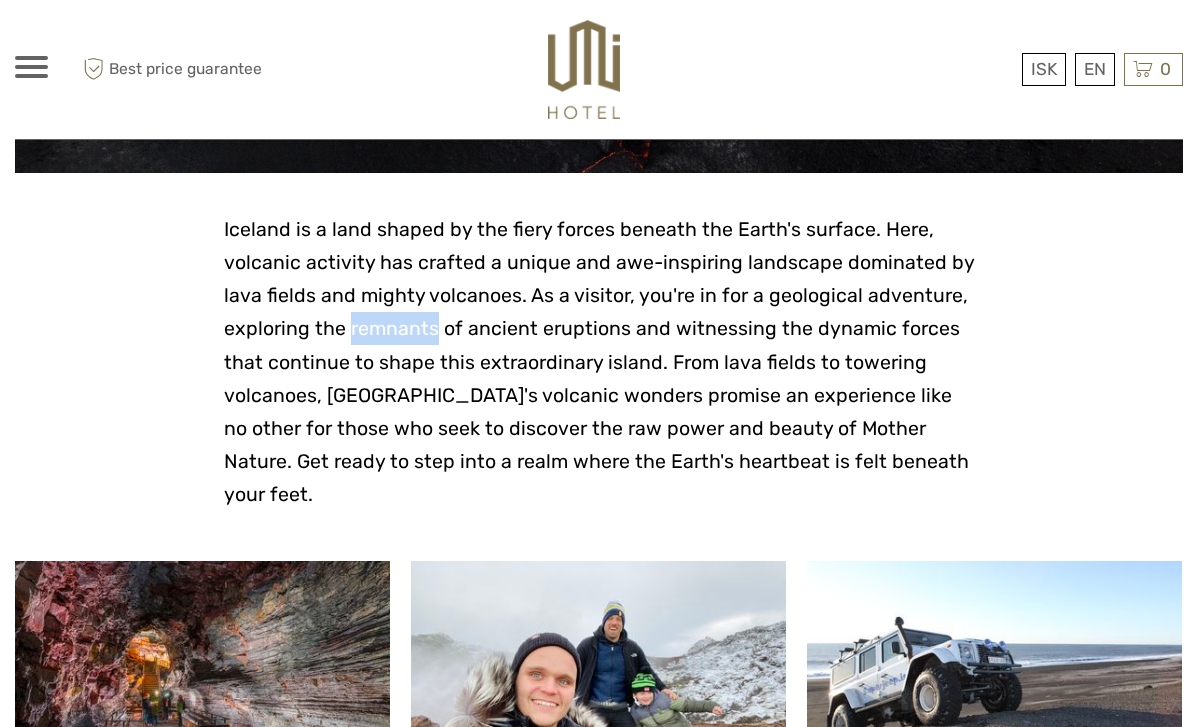 drag, startPoint x: 348, startPoint y: 332, endPoint x: 430, endPoint y: 333, distance: 82.006096 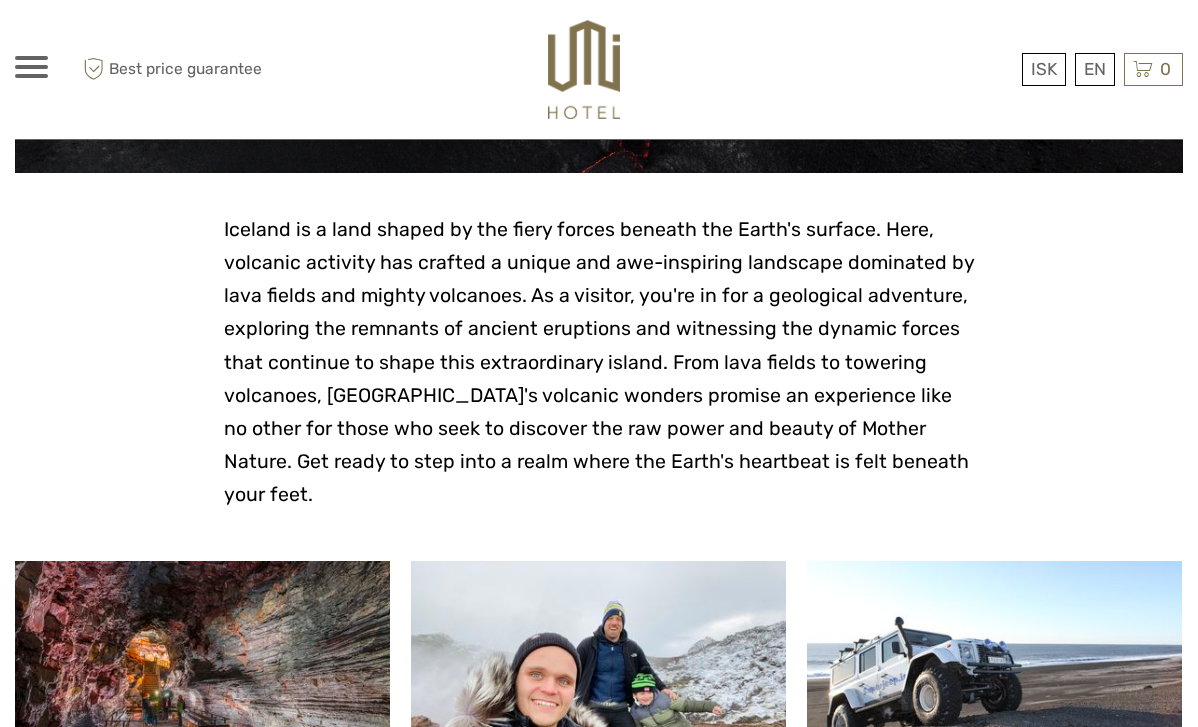 click on "Iceland is a land shaped by the fiery forces beneath the Earth's surface. Here, volcanic activity has crafted a unique and awe-inspiring landscape dominated by lava fields and mighty volcanoes. As a visitor, you're in for a geological adventure, exploring the remnants of ancient eruptions and witnessing the dynamic forces that continue to shape this extraordinary island. From lava fields to towering volcanoes, [GEOGRAPHIC_DATA]'s volcanic wonders promise an experience like no other for those who seek to discover the raw power and beauty of Mother Nature. Get ready to step into a realm where the Earth's heartbeat is felt beneath your feet." at bounding box center [599, 362] 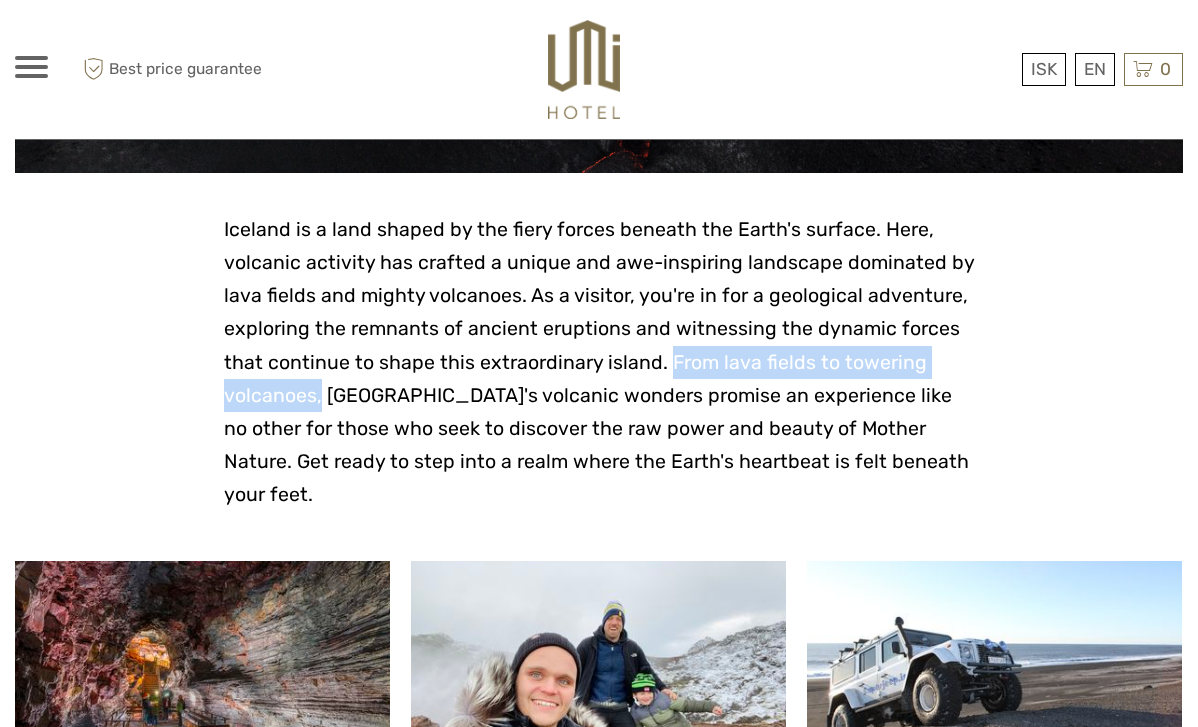 drag, startPoint x: 664, startPoint y: 359, endPoint x: 318, endPoint y: 387, distance: 347.1311 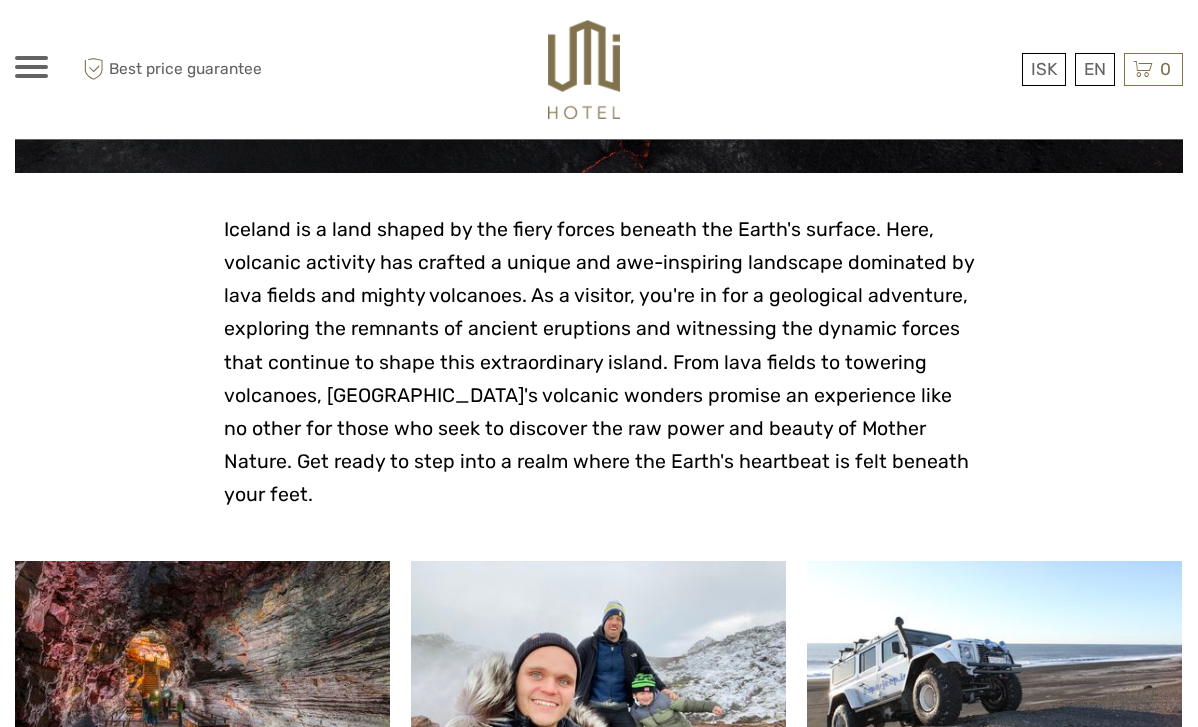 click on "Lava and [PERSON_NAME]
Enter the underworld and witness the raw power of the Icelandic nature
[GEOGRAPHIC_DATA] is a land shaped by the fiery forces beneath the Earth's surface. Here, volcanic activity has crafted a unique and awe-inspiring landscape dominated by lava fields and mighty volcanoes. As a visitor, you're in for a geological adventure, exploring the remnants of ancient eruptions and witnessing the dynamic forces that continue to shape this extraordinary island. From lava fields to towering volcanoes, [GEOGRAPHIC_DATA]'s volcanic wonders promise an experience like no other for those who seek to discover the raw power and beauty of Mother Nature. Get ready to step into a realm where the Earth's heartbeat is felt beneath your feet.
The [GEOGRAPHIC_DATA] with transfer from [GEOGRAPHIC_DATA]
3 h
13.490 ISK
book now" at bounding box center (599, 2476) 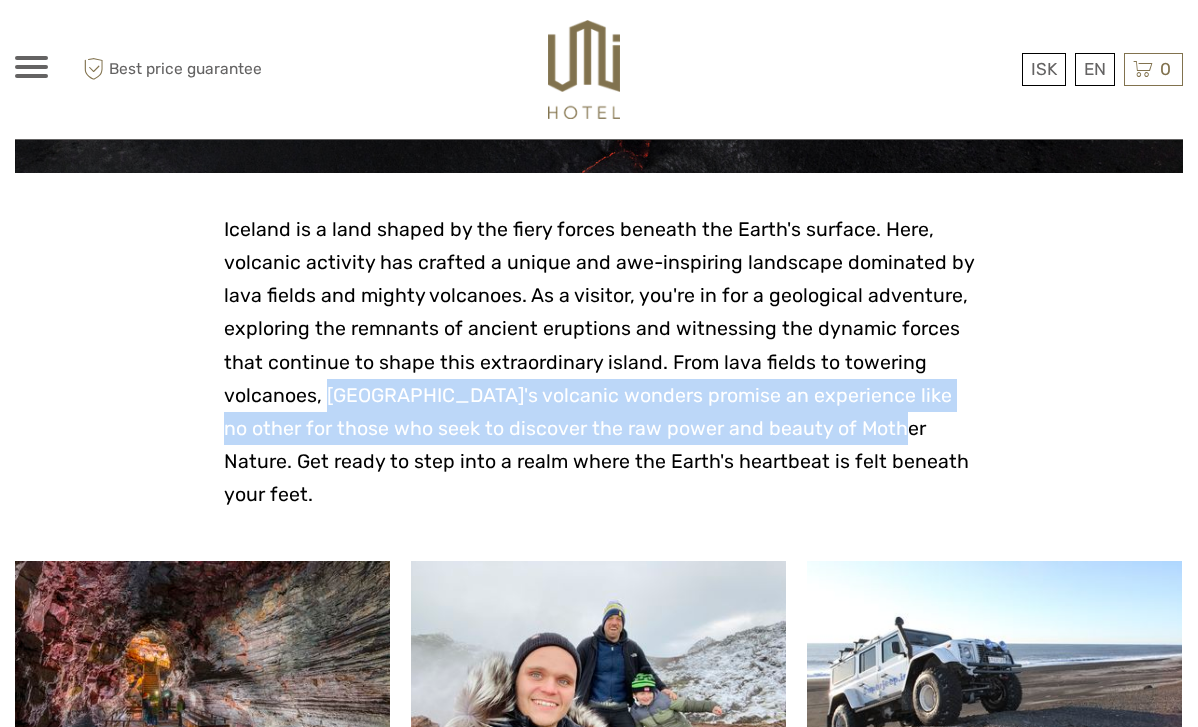 drag, startPoint x: 325, startPoint y: 391, endPoint x: 872, endPoint y: 420, distance: 547.7682 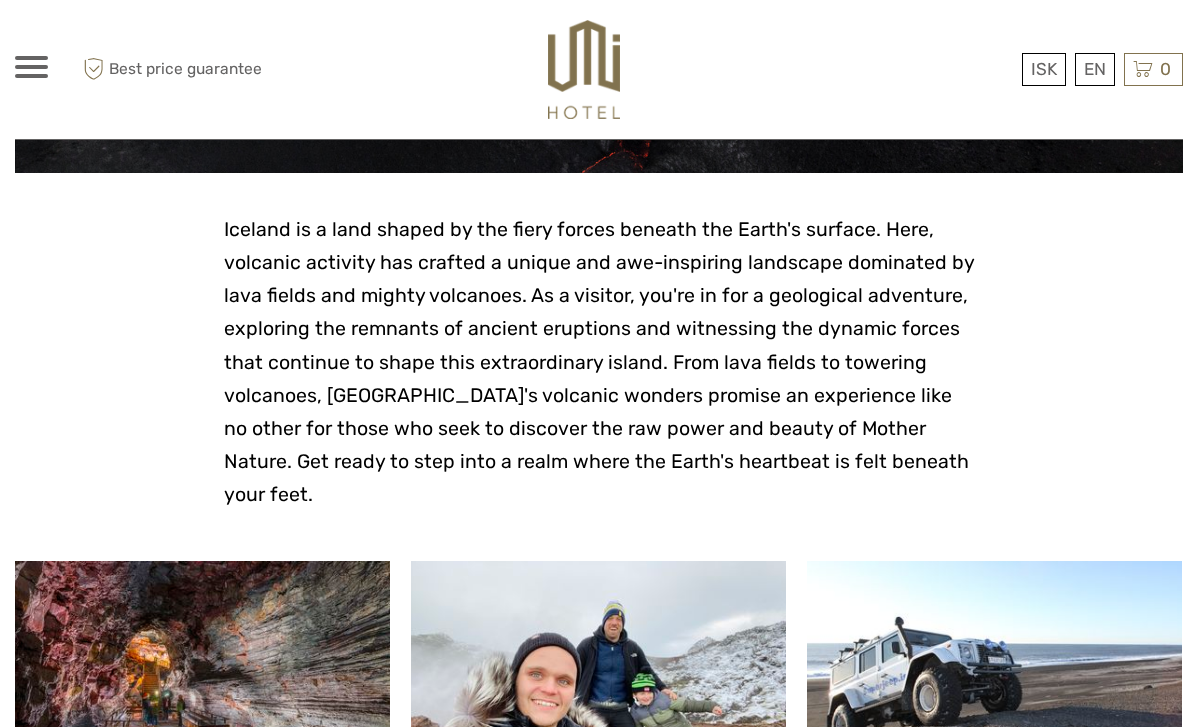 click on "Iceland is a land shaped by the fiery forces beneath the Earth's surface. Here, volcanic activity has crafted a unique and awe-inspiring landscape dominated by lava fields and mighty volcanoes. As a visitor, you're in for a geological adventure, exploring the remnants of ancient eruptions and witnessing the dynamic forces that continue to shape this extraordinary island. From lava fields to towering volcanoes, [GEOGRAPHIC_DATA]'s volcanic wonders promise an experience like no other for those who seek to discover the raw power and beauty of Mother Nature. Get ready to step into a realm where the Earth's heartbeat is felt beneath your feet." at bounding box center [599, 362] 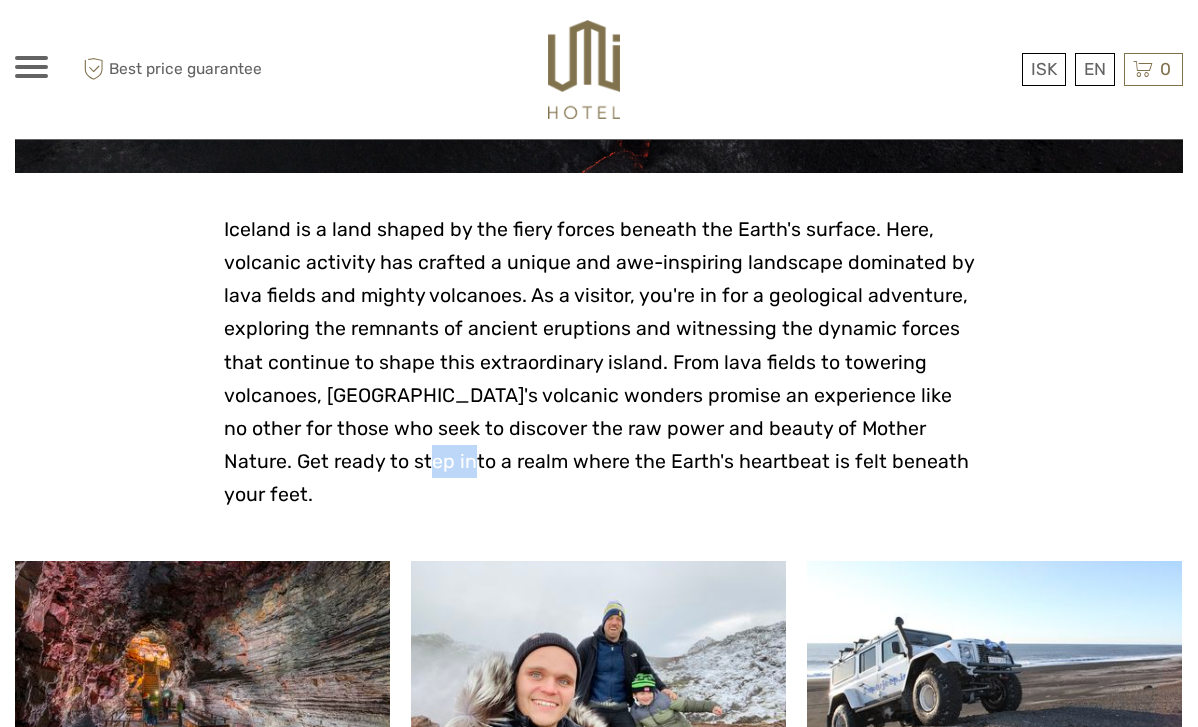 drag, startPoint x: 400, startPoint y: 466, endPoint x: 349, endPoint y: 460, distance: 51.351727 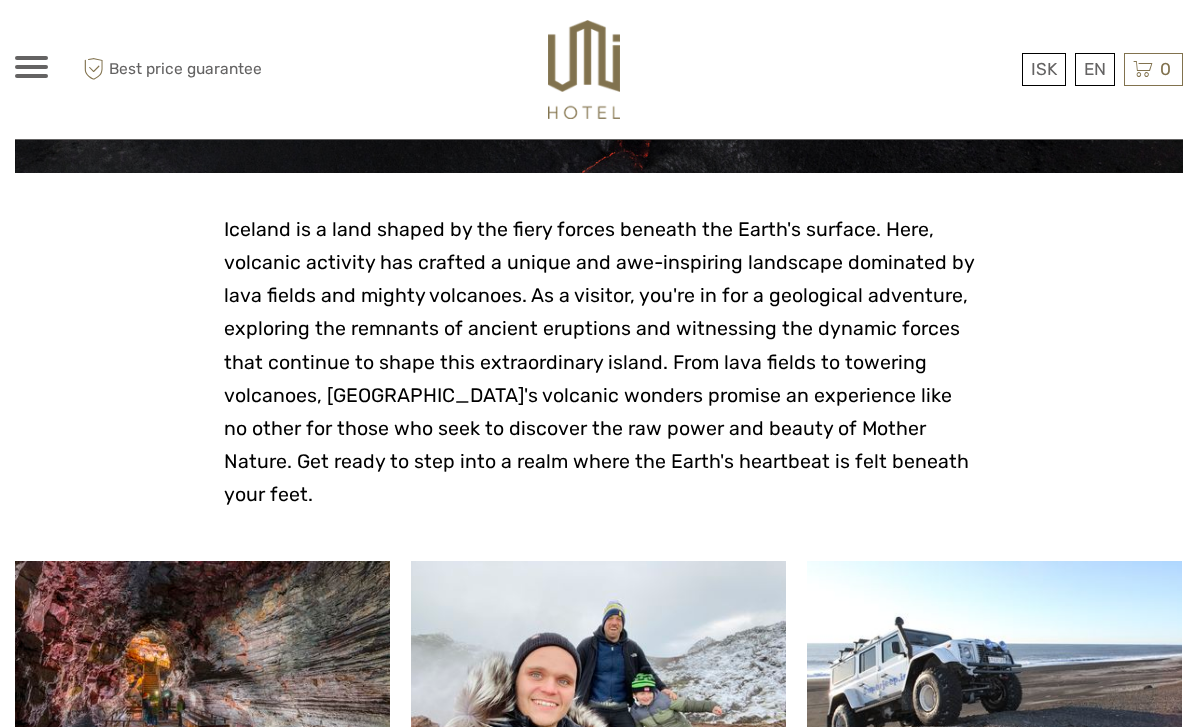 click on "Iceland is a land shaped by the fiery forces beneath the Earth's surface. Here, volcanic activity has crafted a unique and awe-inspiring landscape dominated by lava fields and mighty volcanoes. As a visitor, you're in for a geological adventure, exploring the remnants of ancient eruptions and witnessing the dynamic forces that continue to shape this extraordinary island. From lava fields to towering volcanoes, [GEOGRAPHIC_DATA]'s volcanic wonders promise an experience like no other for those who seek to discover the raw power and beauty of Mother Nature. Get ready to step into a realm where the Earth's heartbeat is felt beneath your feet." at bounding box center [599, 362] 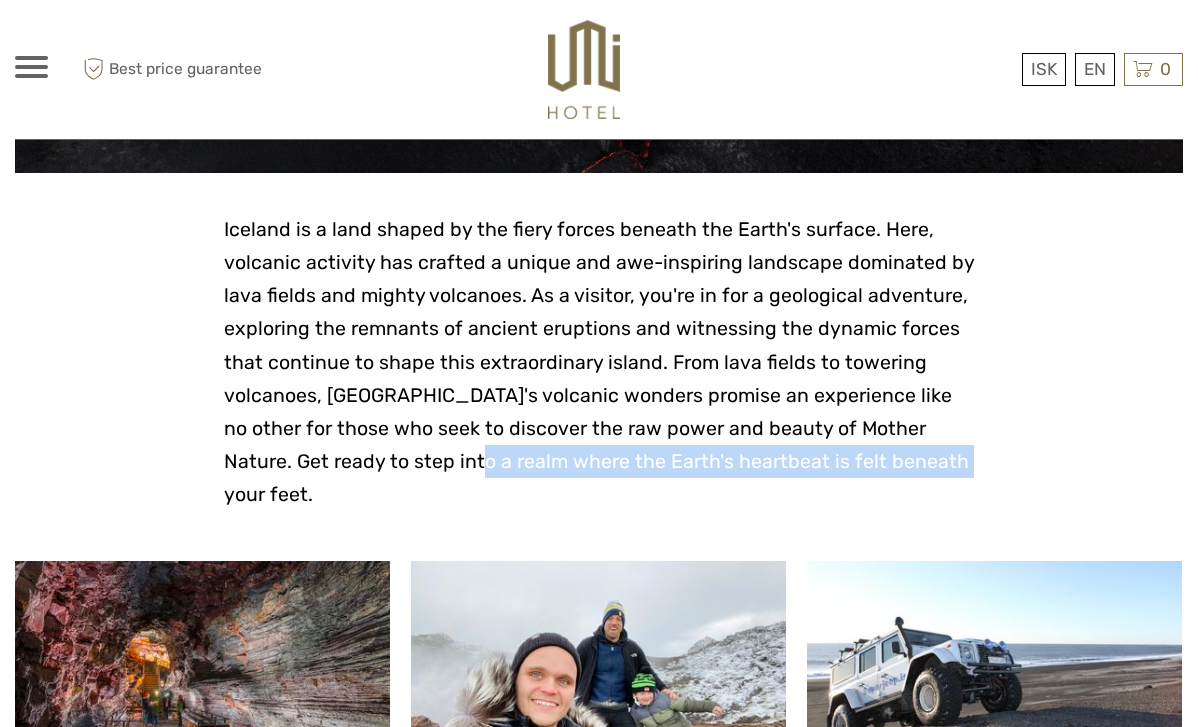 drag, startPoint x: 892, startPoint y: 457, endPoint x: 403, endPoint y: 476, distance: 489.369 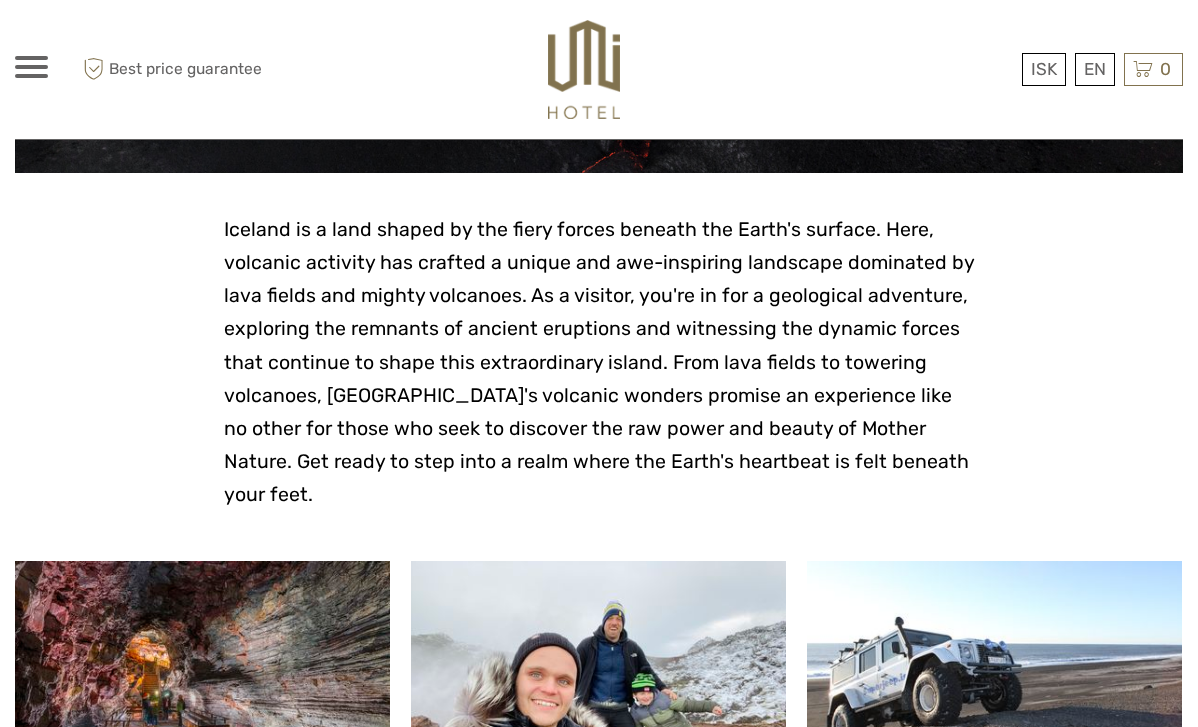 click on "Lava and [PERSON_NAME]
Enter the underworld and witness the raw power of the Icelandic nature
[GEOGRAPHIC_DATA] is a land shaped by the fiery forces beneath the Earth's surface. Here, volcanic activity has crafted a unique and awe-inspiring landscape dominated by lava fields and mighty volcanoes. As a visitor, you're in for a geological adventure, exploring the remnants of ancient eruptions and witnessing the dynamic forces that continue to shape this extraordinary island. From lava fields to towering volcanoes, [GEOGRAPHIC_DATA]'s volcanic wonders promise an experience like no other for those who seek to discover the raw power and beauty of Mother Nature. Get ready to step into a realm where the Earth's heartbeat is felt beneath your feet.
The [GEOGRAPHIC_DATA] with transfer from [GEOGRAPHIC_DATA]
3 h
13.490 ISK
book now" at bounding box center [599, 2476] 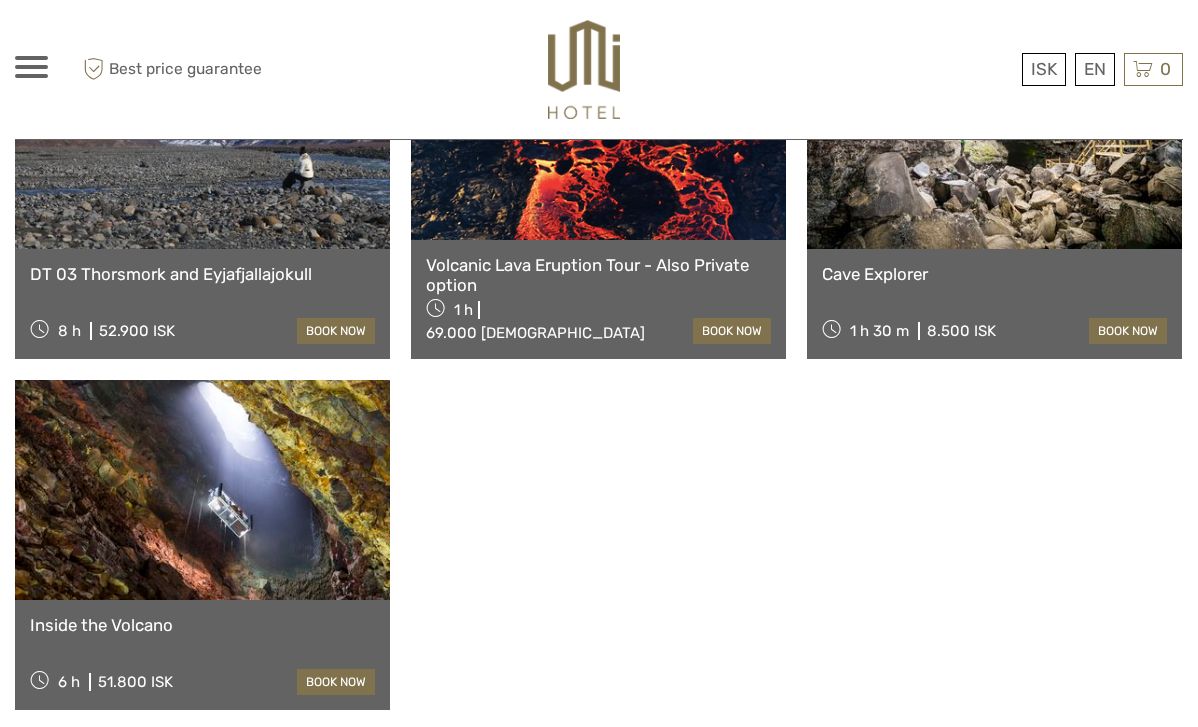 scroll, scrollTop: 2016, scrollLeft: 0, axis: vertical 